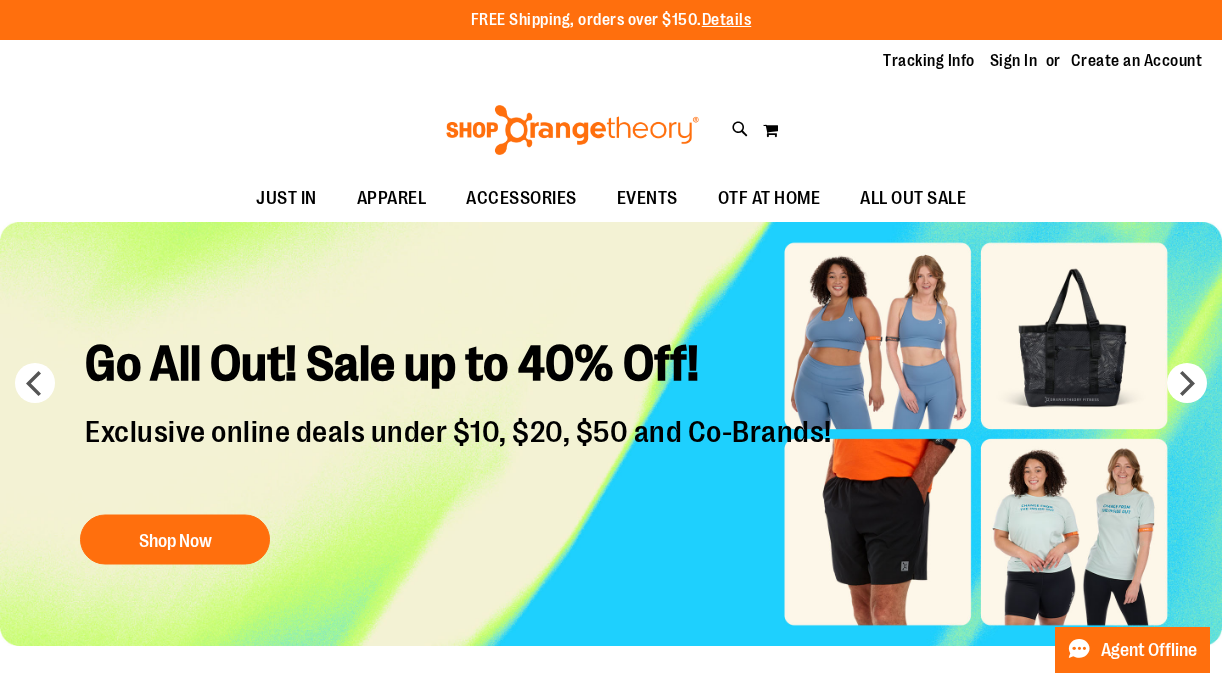 scroll, scrollTop: 0, scrollLeft: 0, axis: both 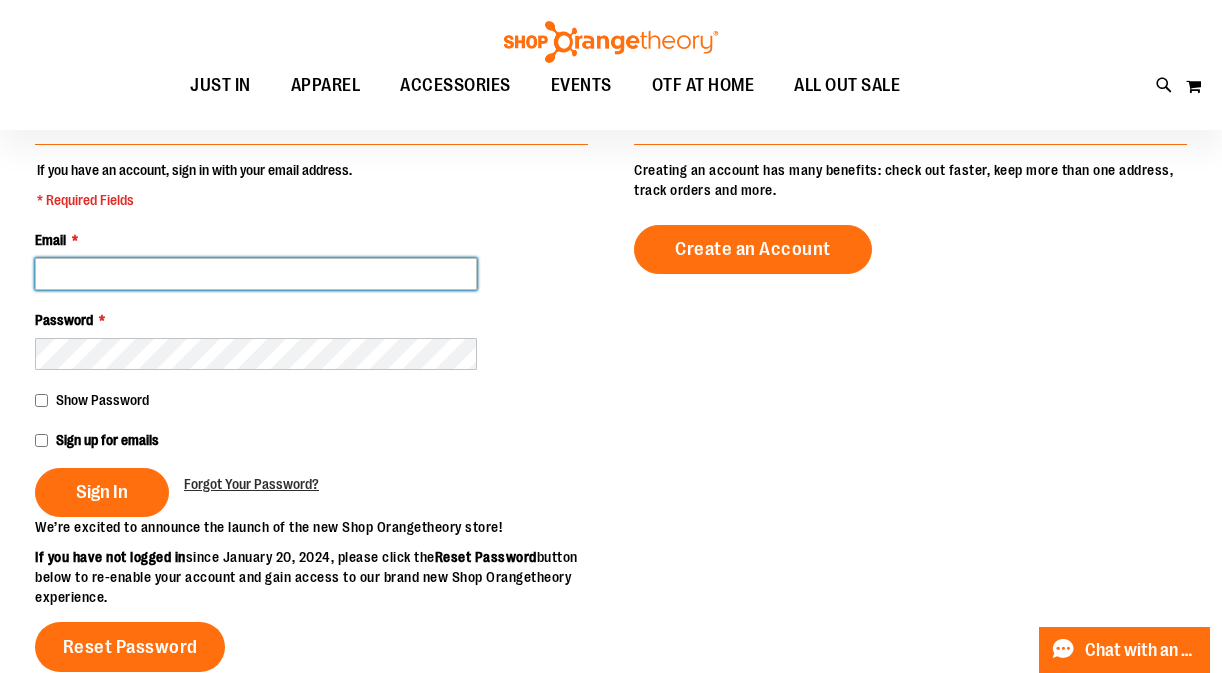 type on "**********" 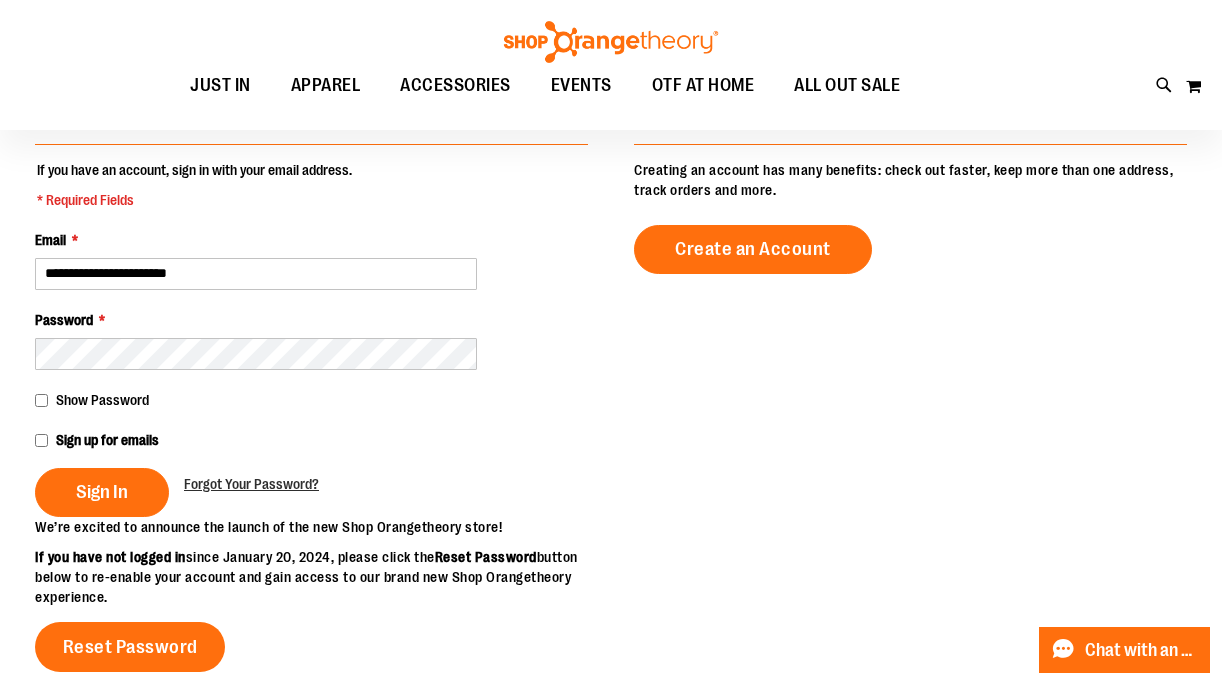 type on "**********" 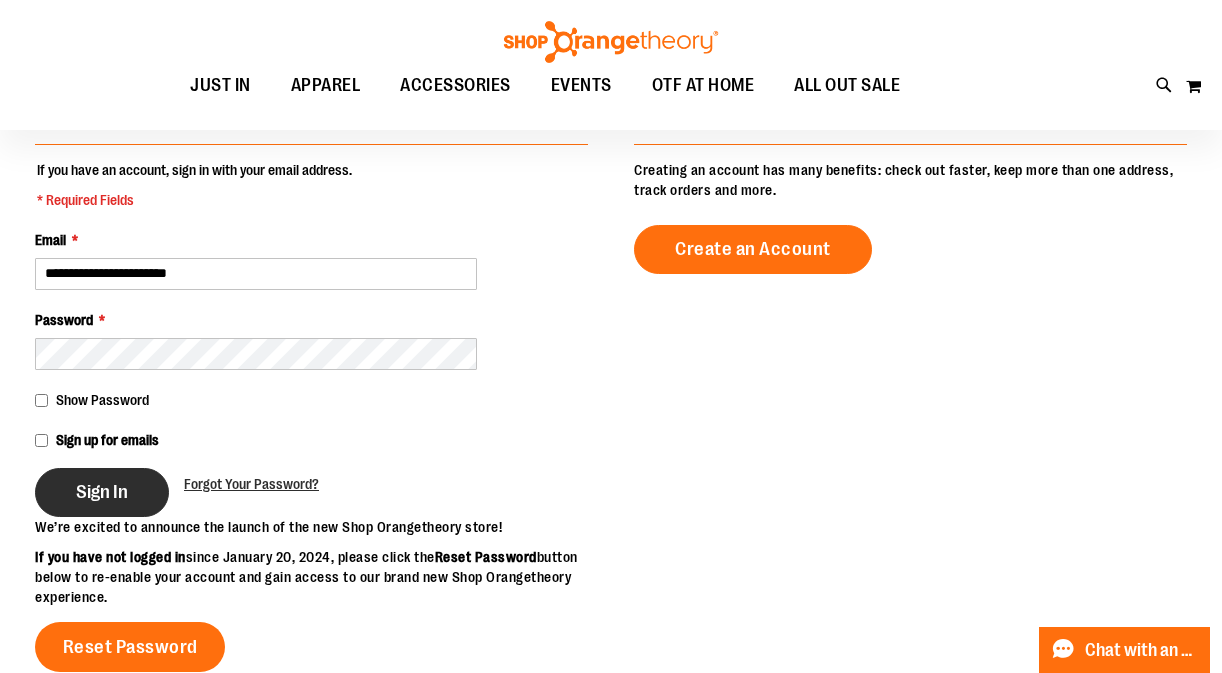 click on "Sign In" at bounding box center (102, 492) 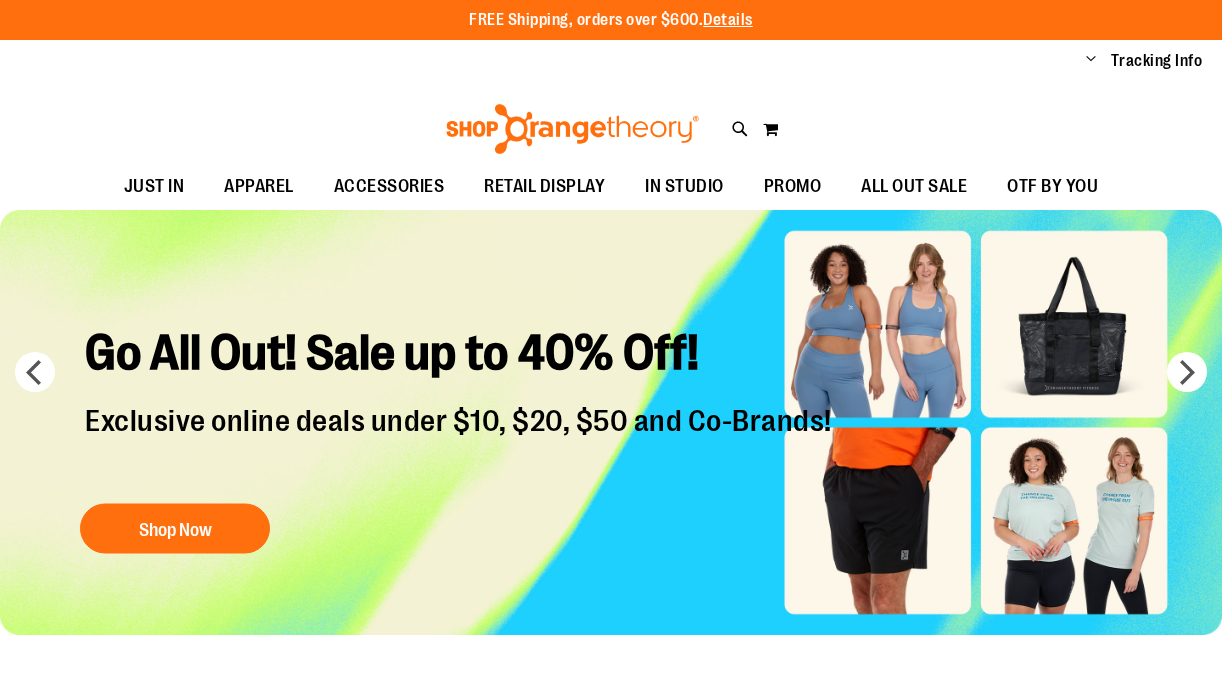 scroll, scrollTop: 0, scrollLeft: 0, axis: both 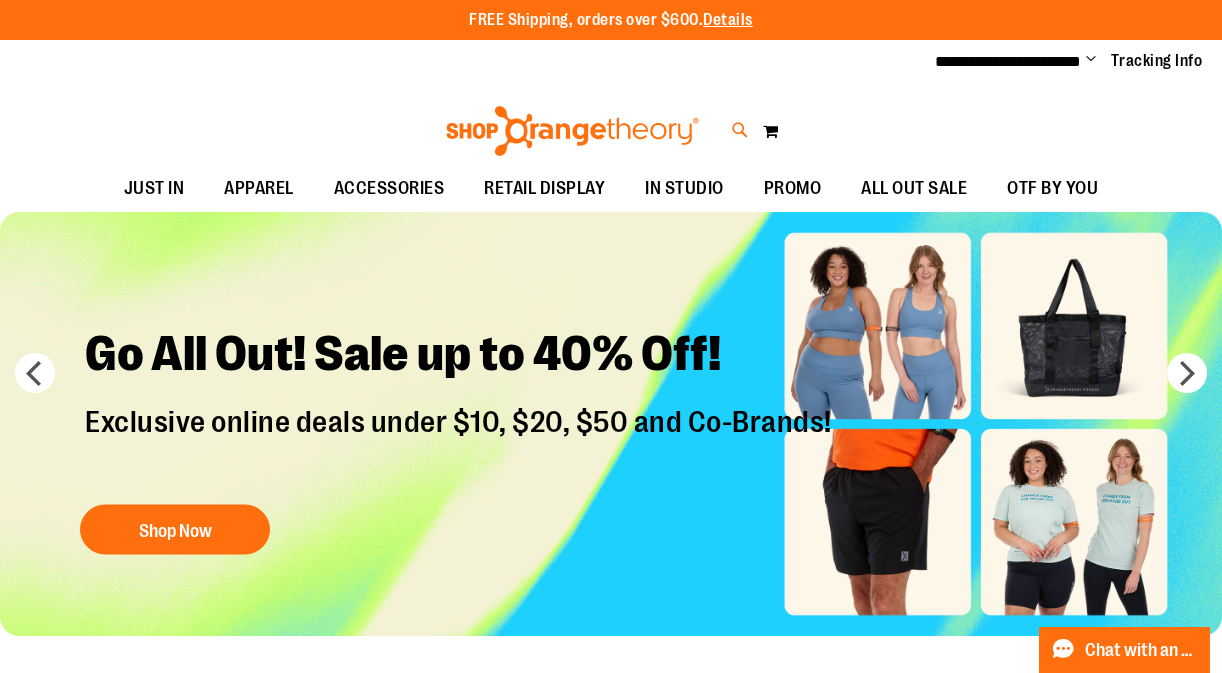type on "**********" 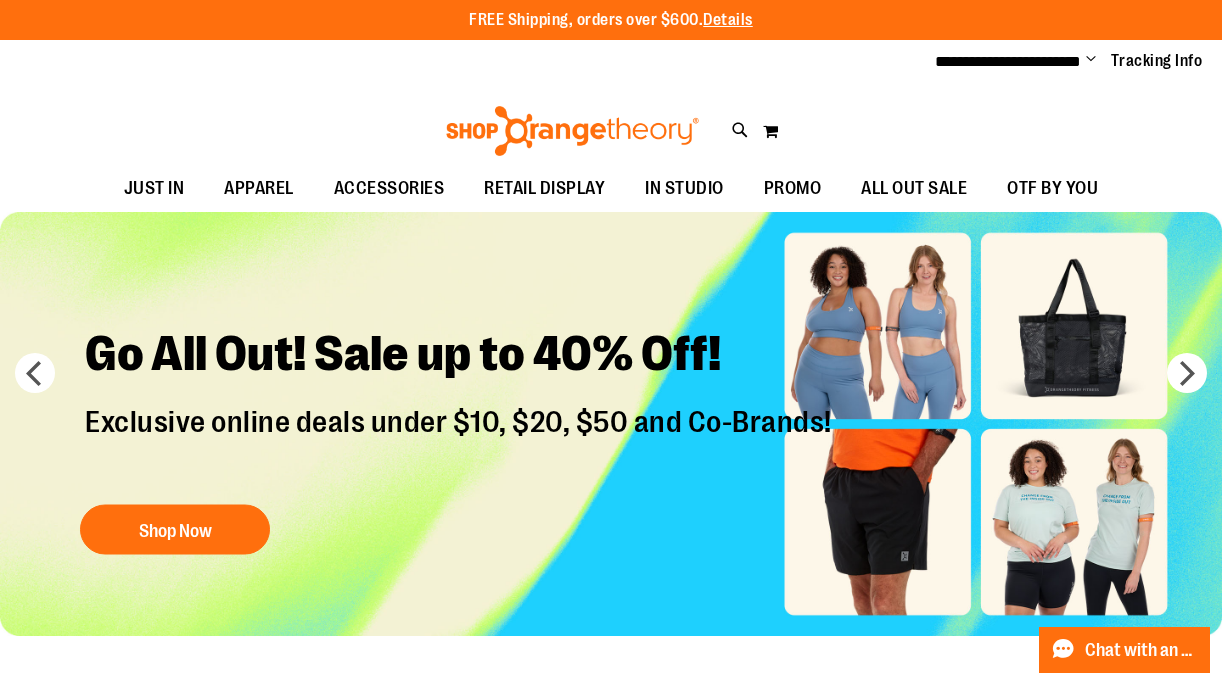 click on "Search" at bounding box center (611, 113) 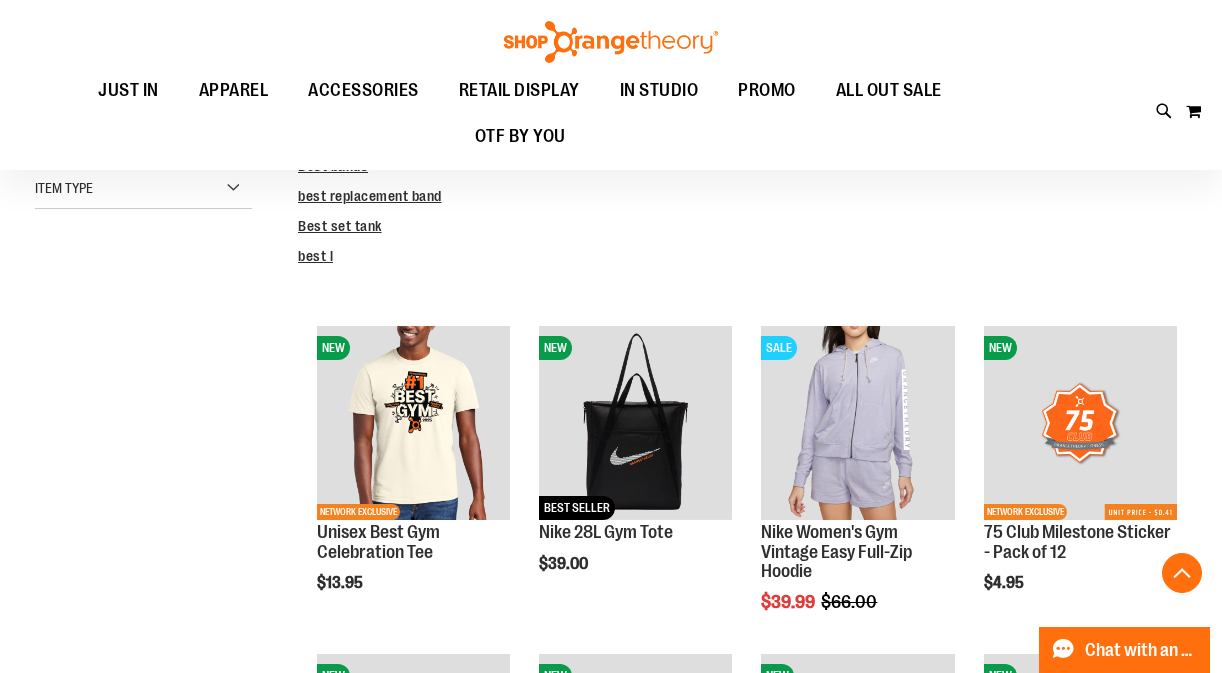 scroll, scrollTop: 475, scrollLeft: 0, axis: vertical 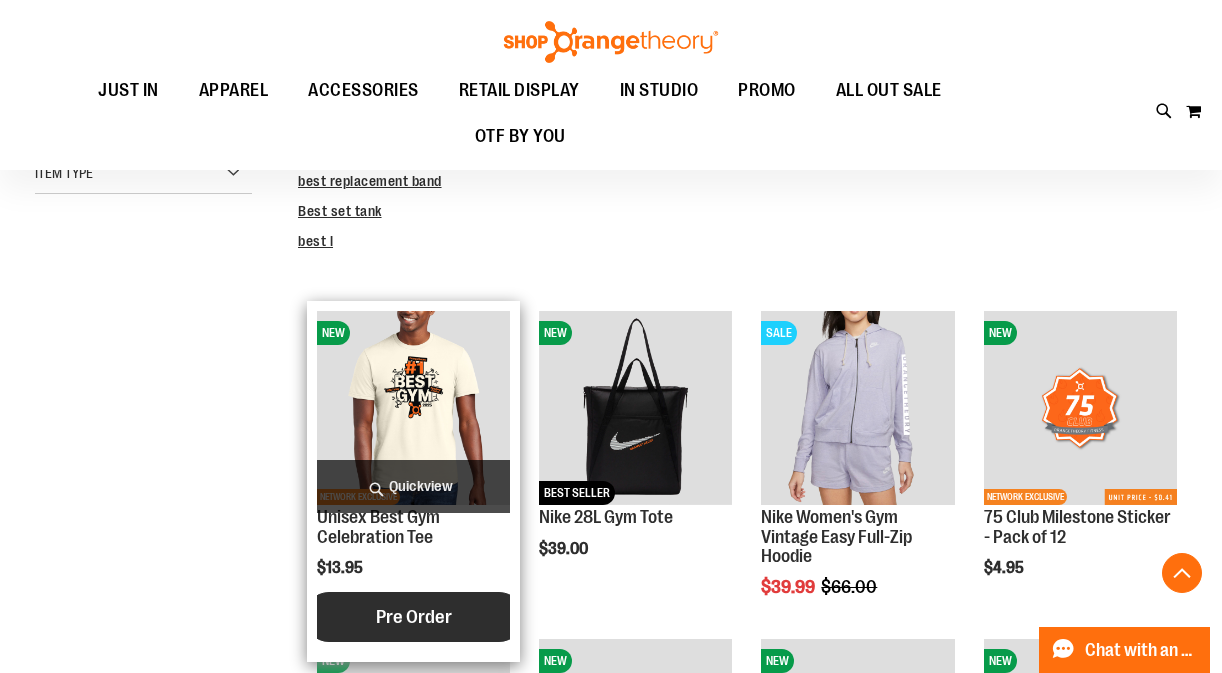 type on "**********" 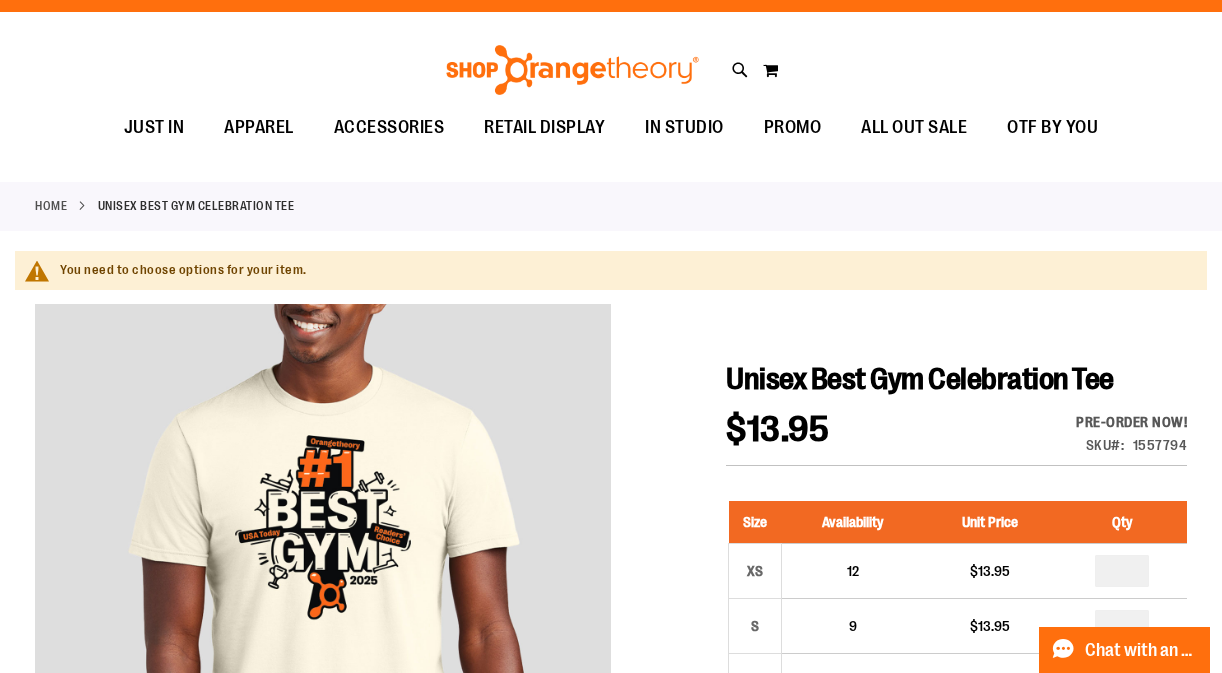 scroll, scrollTop: 0, scrollLeft: 0, axis: both 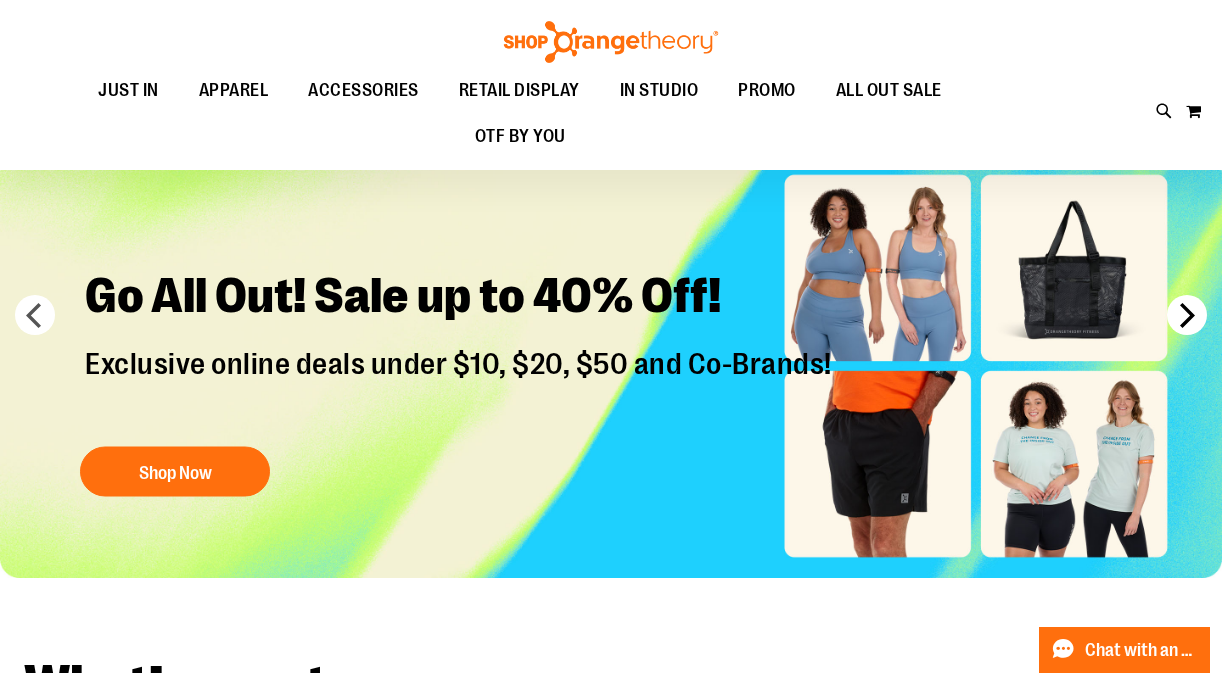 type on "**********" 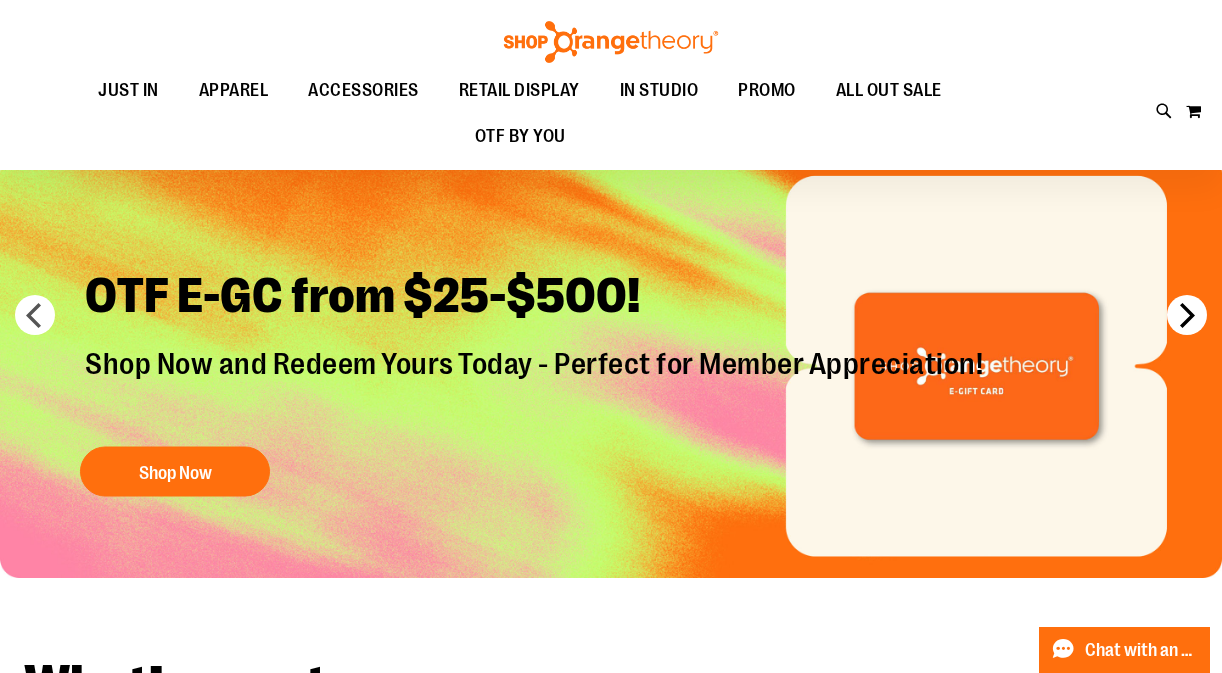 click on "next" at bounding box center [1187, 315] 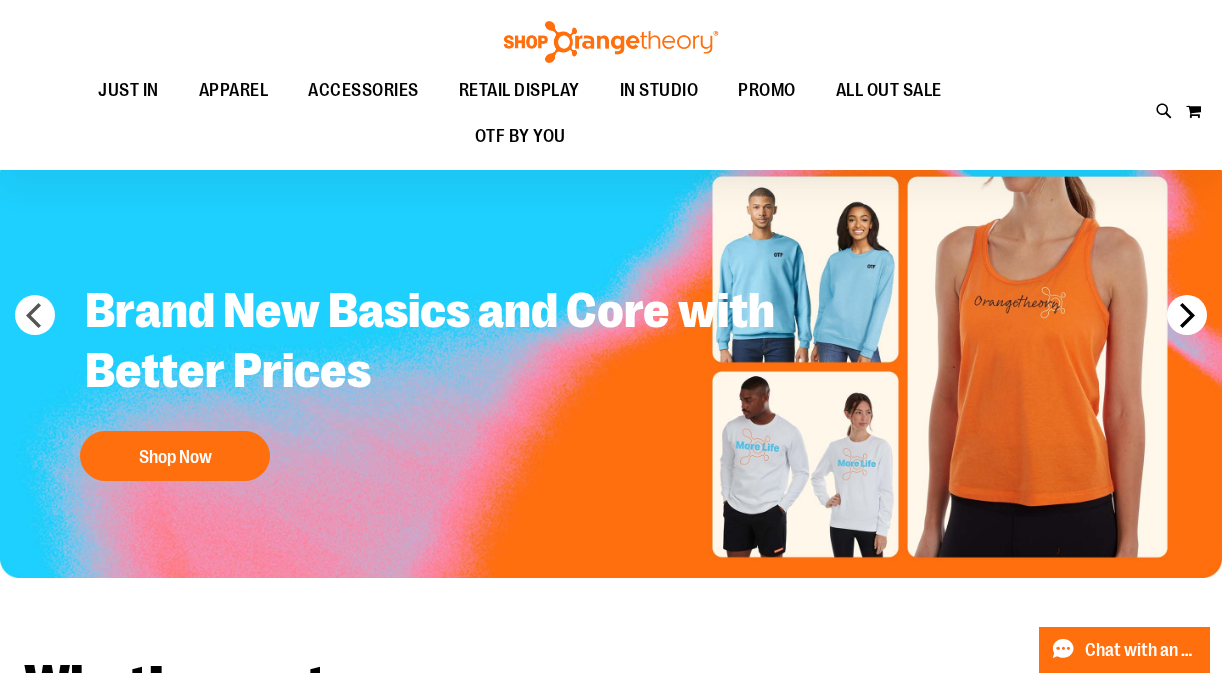 click on "next" at bounding box center [1187, 315] 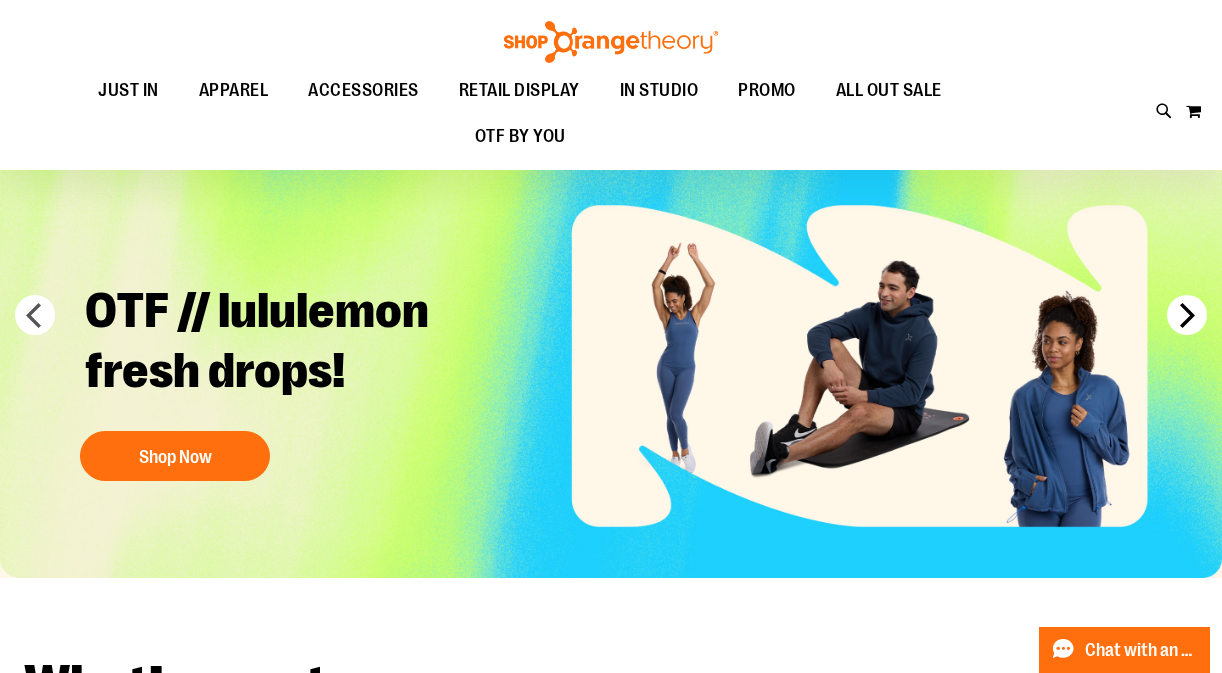 click on "next" at bounding box center [1187, 315] 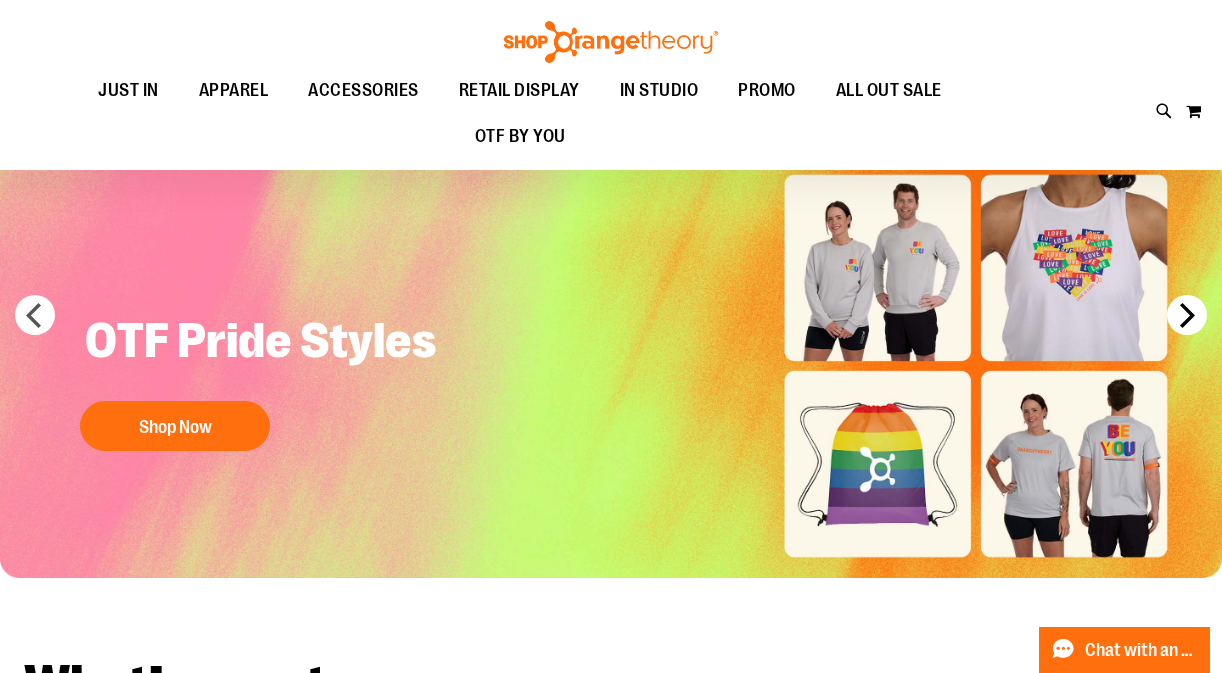 click on "next" at bounding box center (1187, 315) 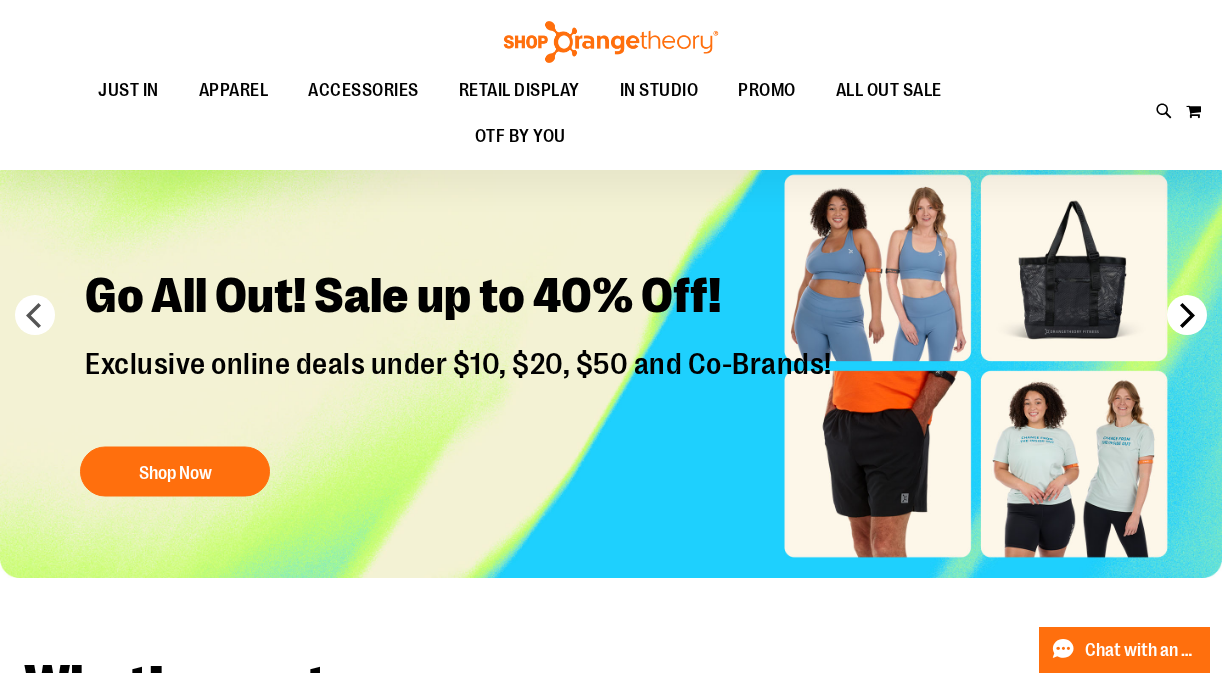 click on "next" at bounding box center (1187, 315) 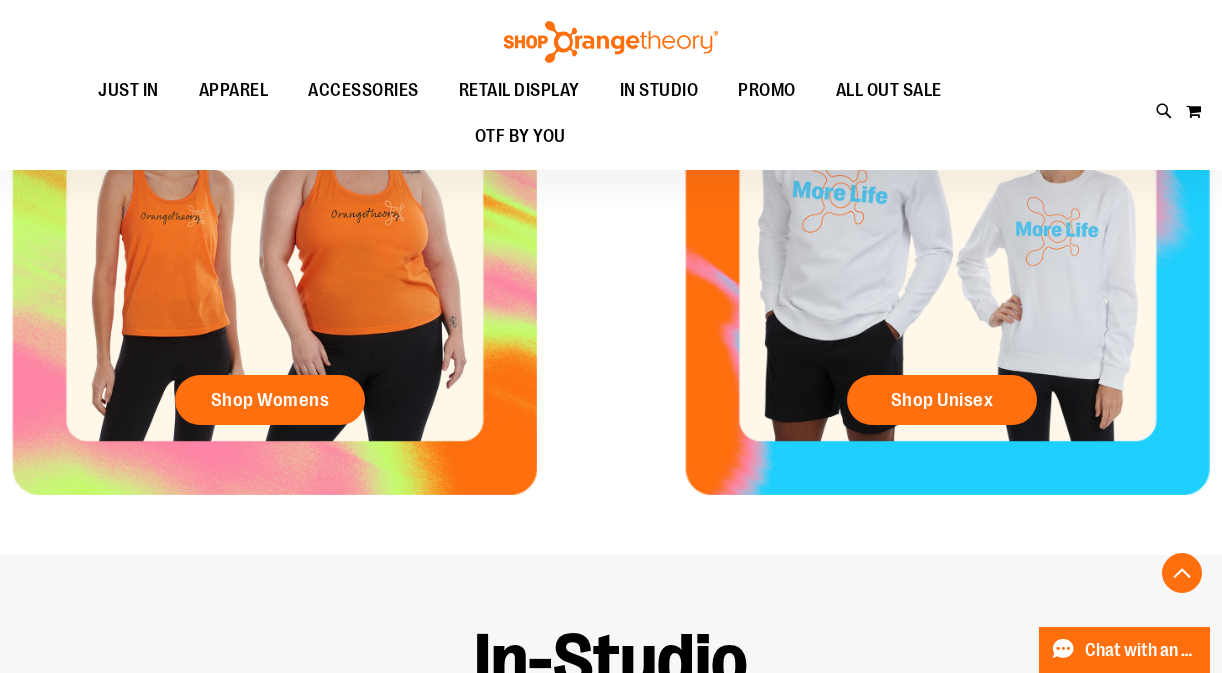 scroll, scrollTop: 410, scrollLeft: 0, axis: vertical 